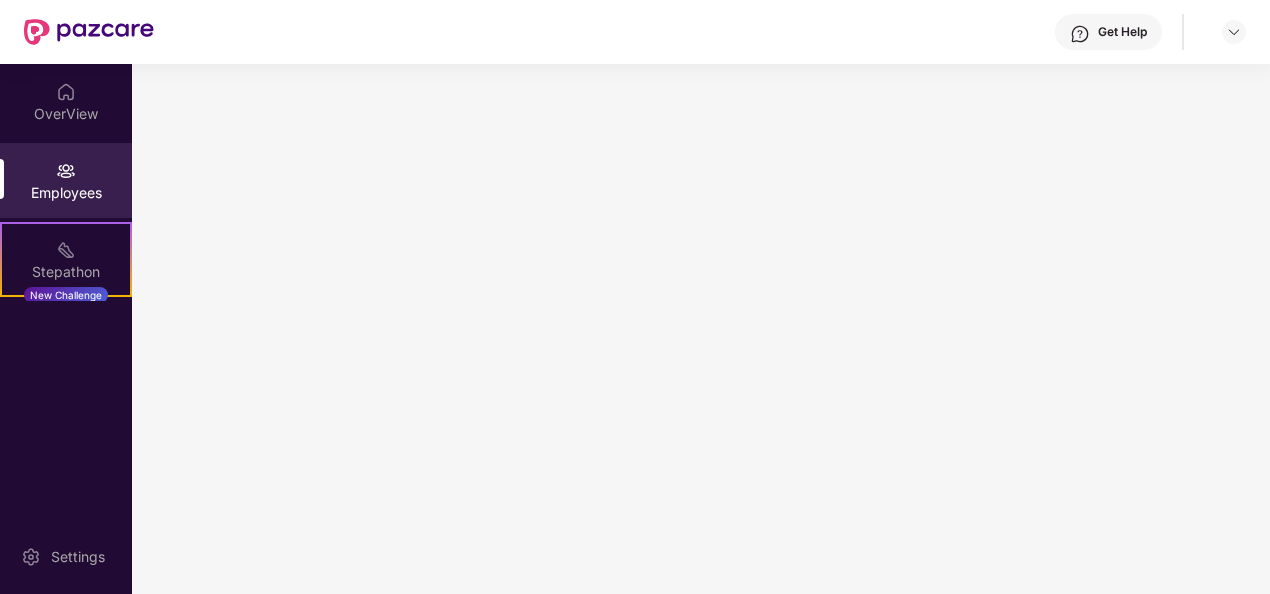 scroll, scrollTop: 0, scrollLeft: 0, axis: both 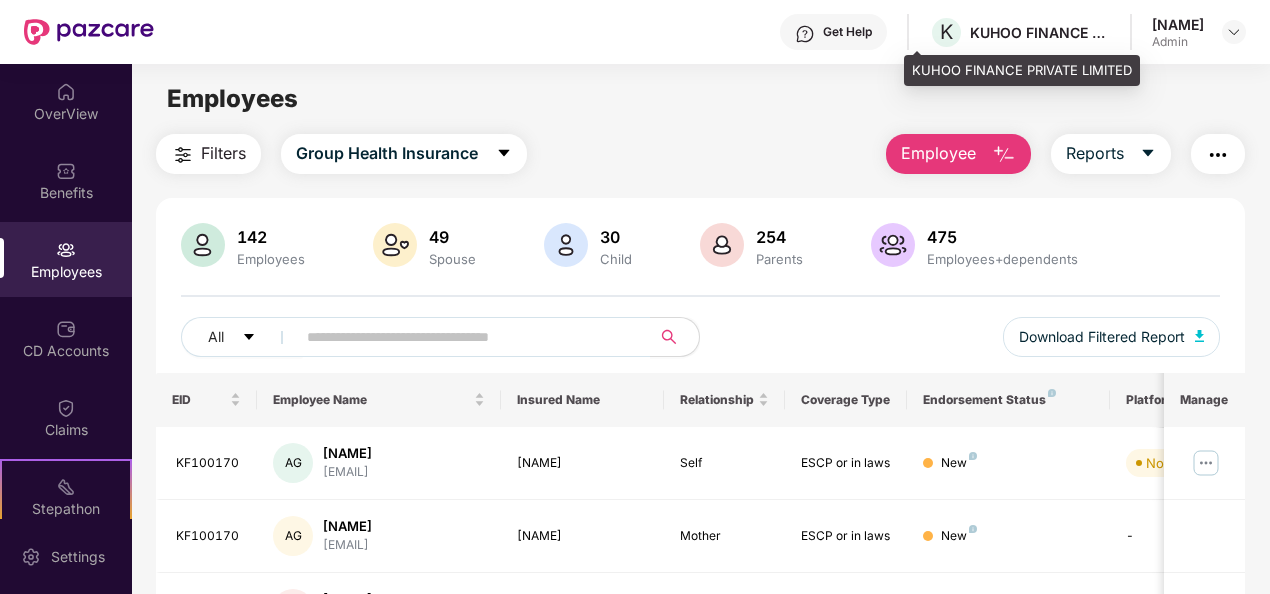 click on "KUHOO FINANCE PRIVATE LIMITED" at bounding box center [1040, 32] 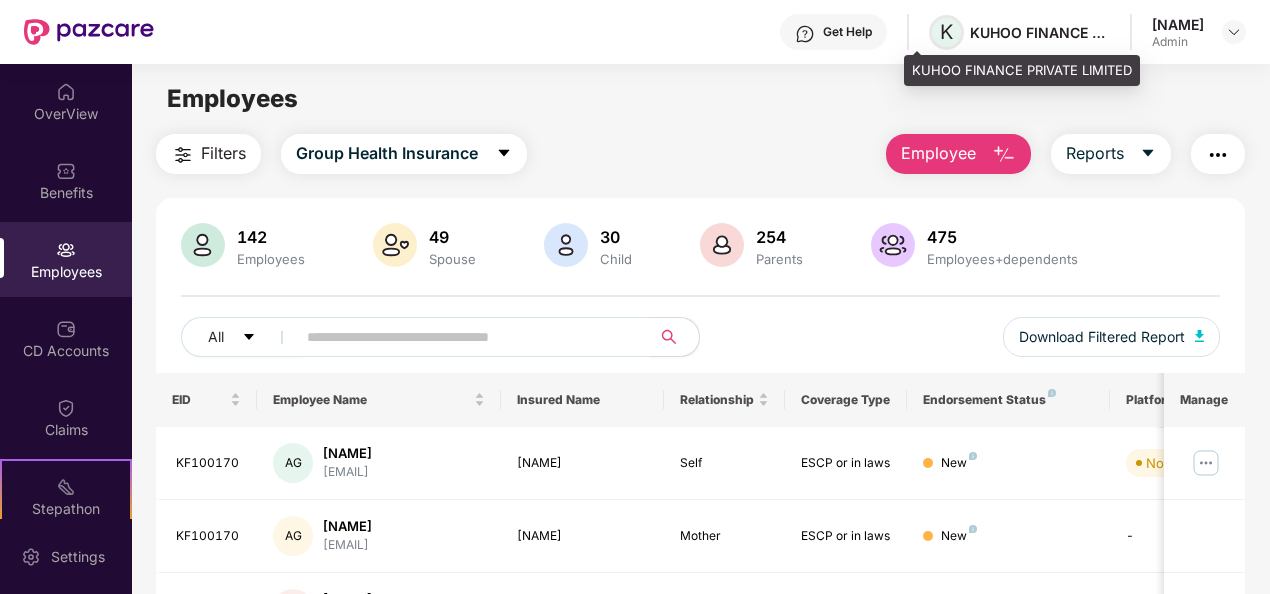 click on "K" at bounding box center (946, 32) 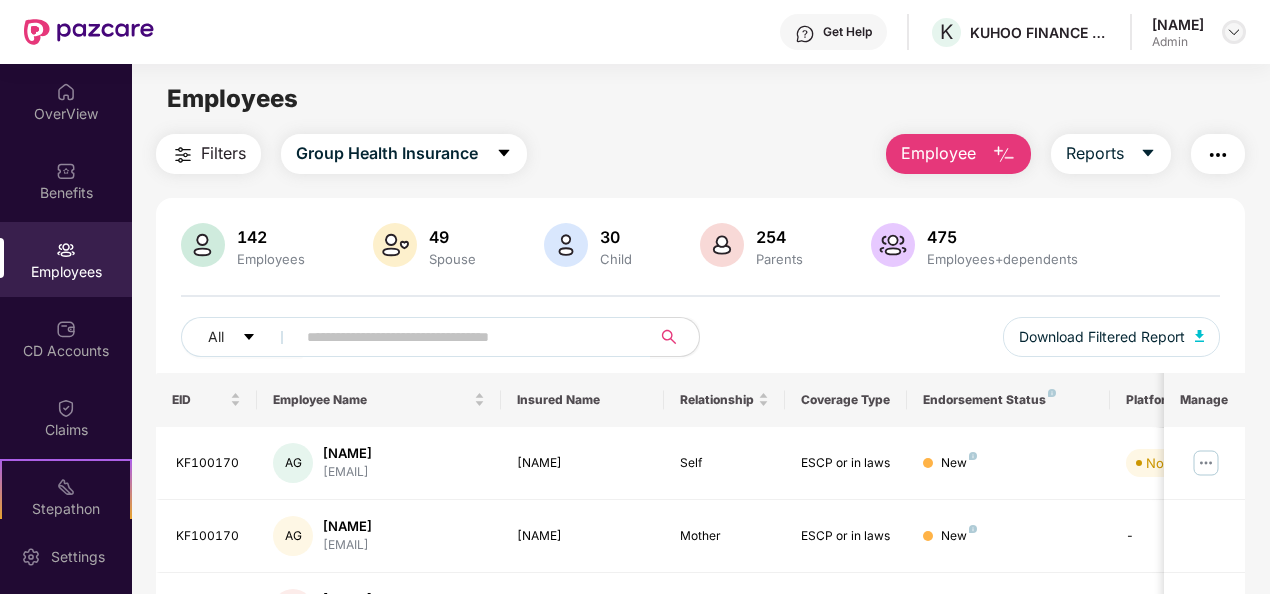 click at bounding box center (1234, 32) 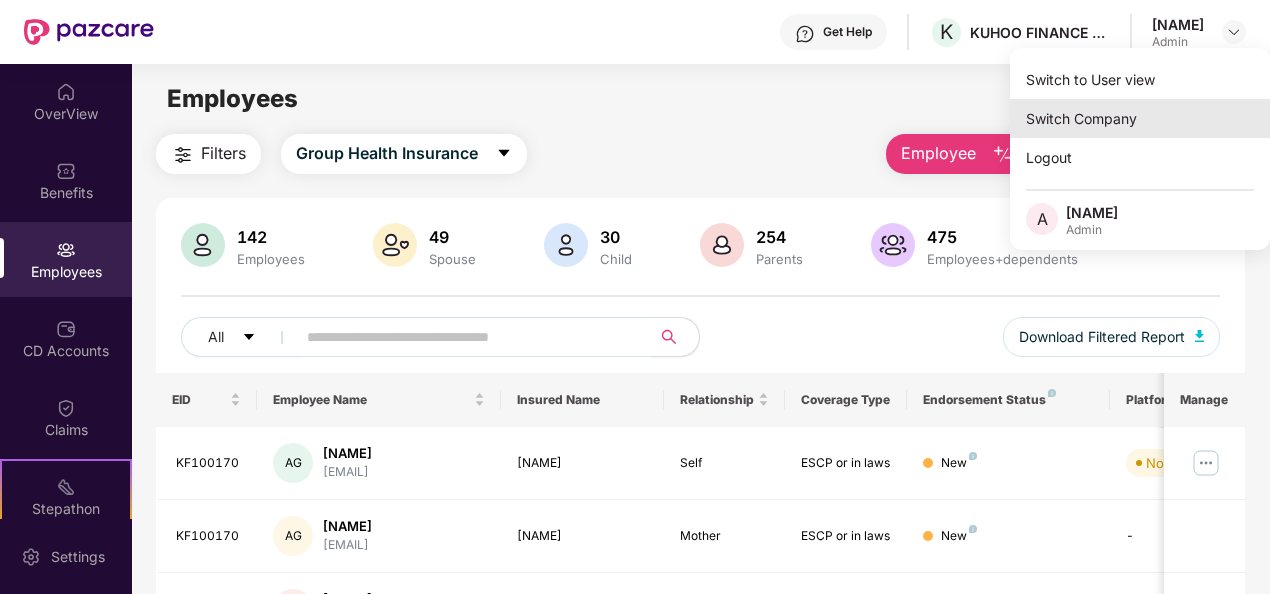 click on "Switch Company" at bounding box center [1140, 118] 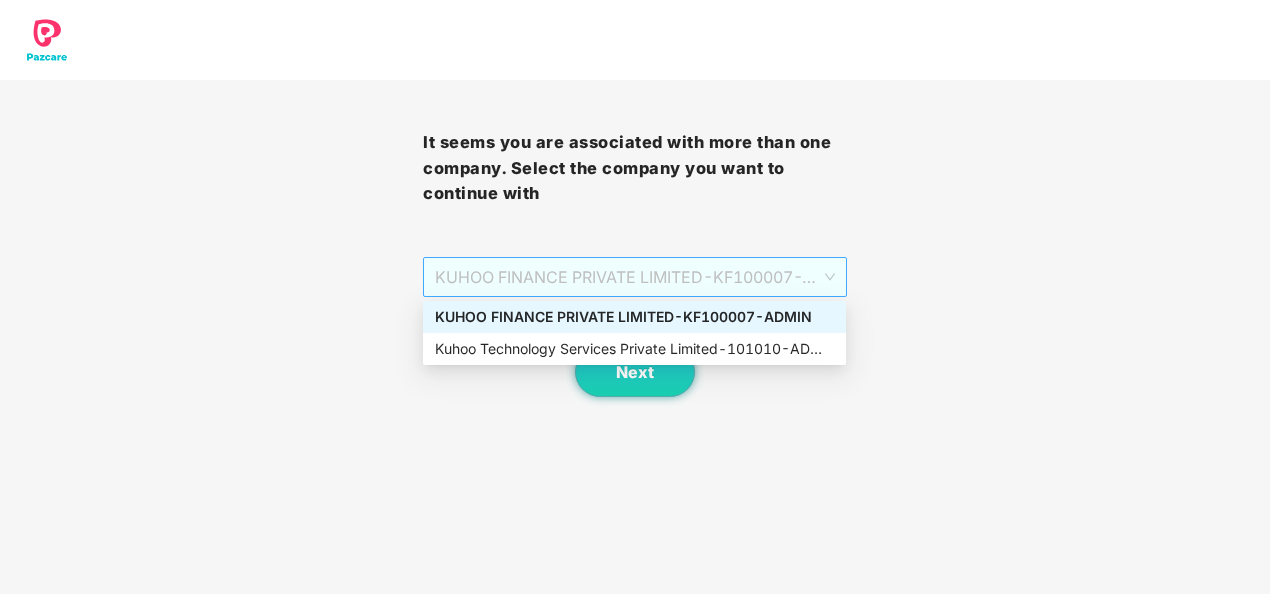click on "KUHOO FINANCE PRIVATE LIMITED  -  KF100007  -  ADMIN" at bounding box center [634, 277] 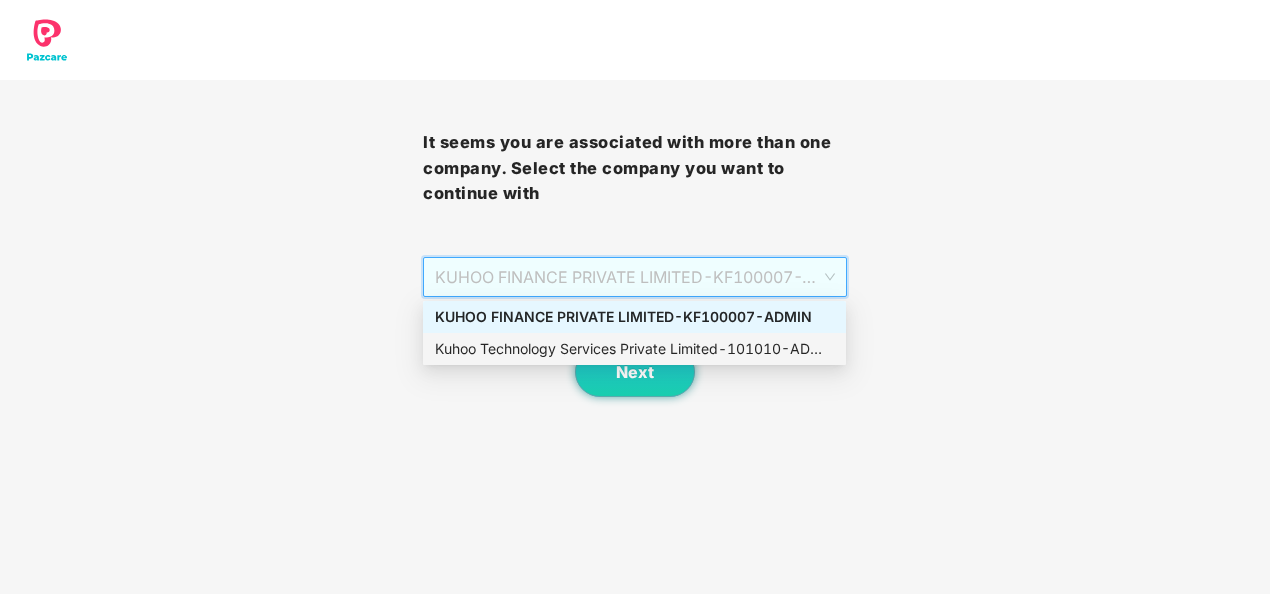 click on "Kuhoo Technology Services Private Limited   -  101010  -  ADMIN" at bounding box center (634, 349) 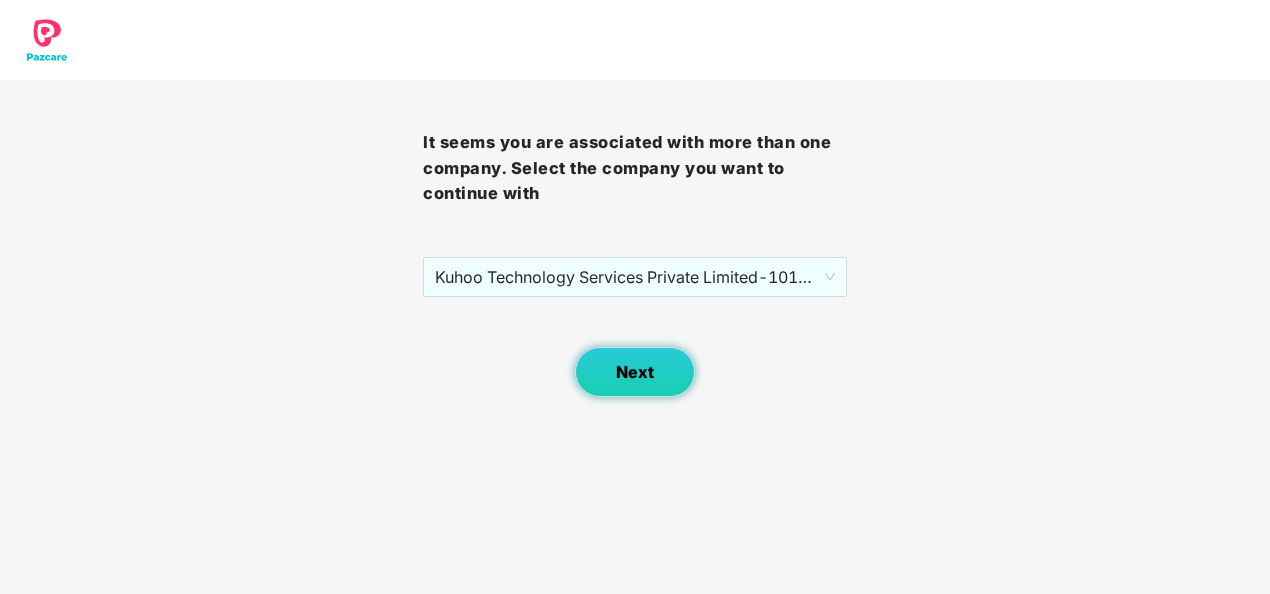 click on "Next" at bounding box center [635, 372] 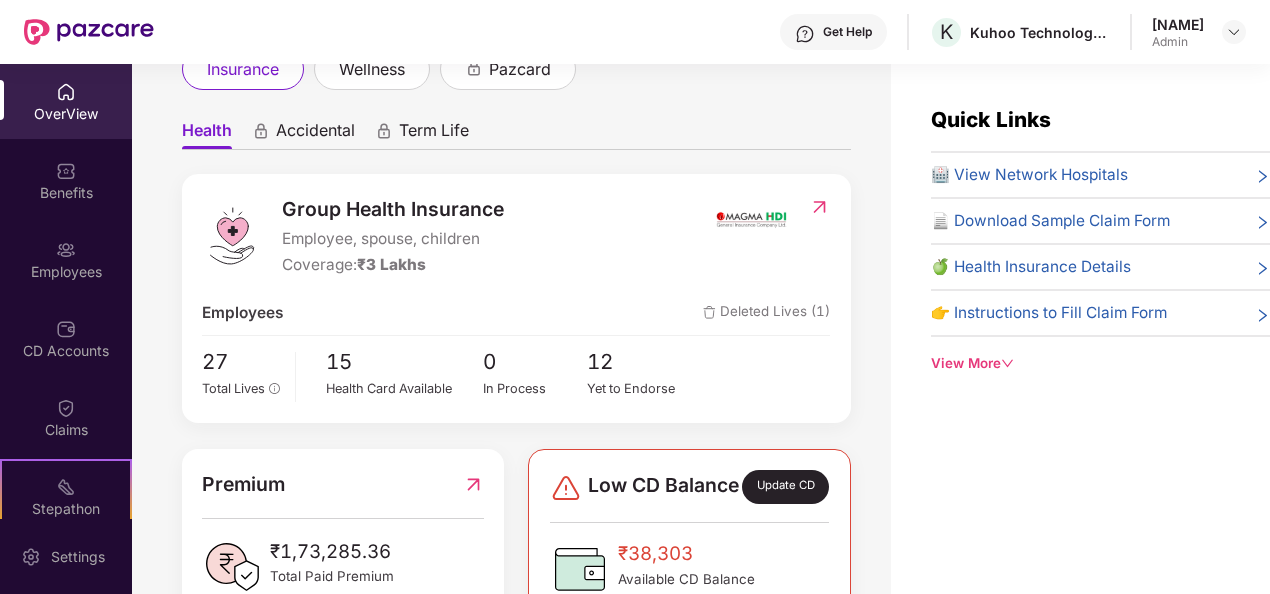 scroll, scrollTop: 220, scrollLeft: 0, axis: vertical 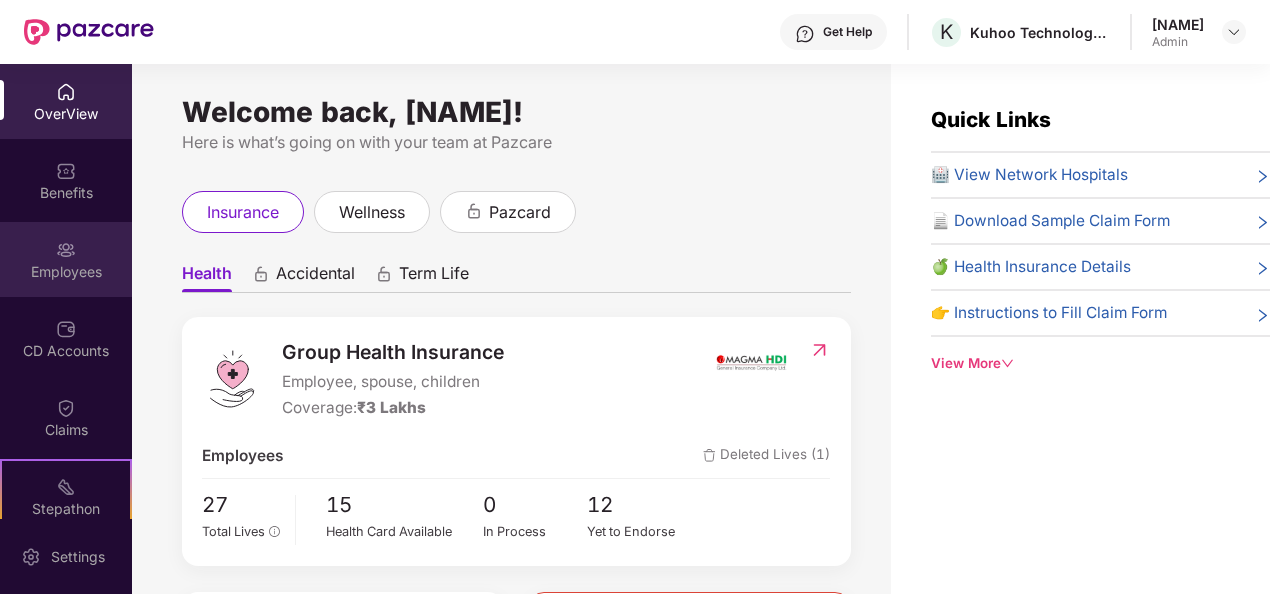 click on "Employees" at bounding box center [66, 272] 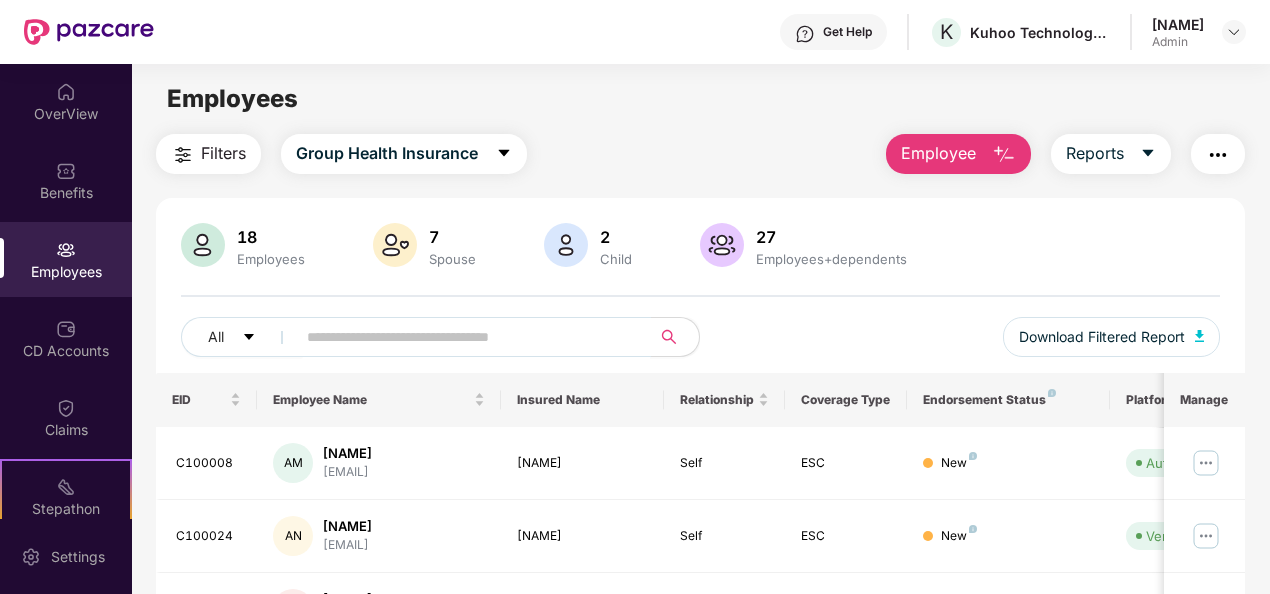 click at bounding box center (465, 337) 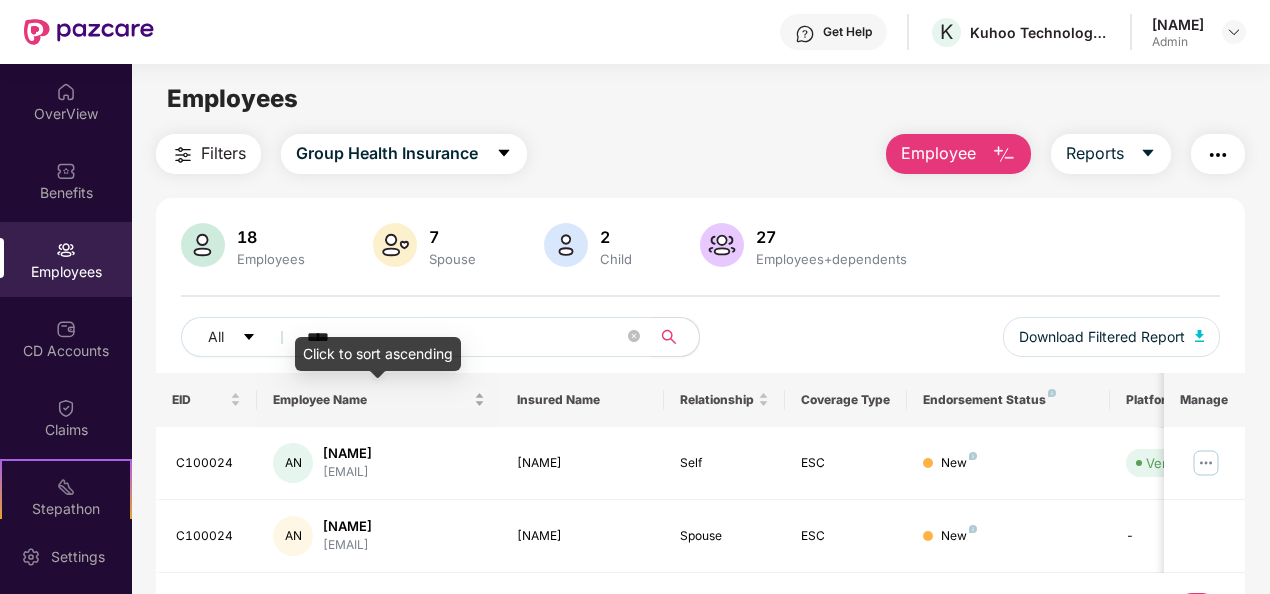 scroll, scrollTop: 64, scrollLeft: 0, axis: vertical 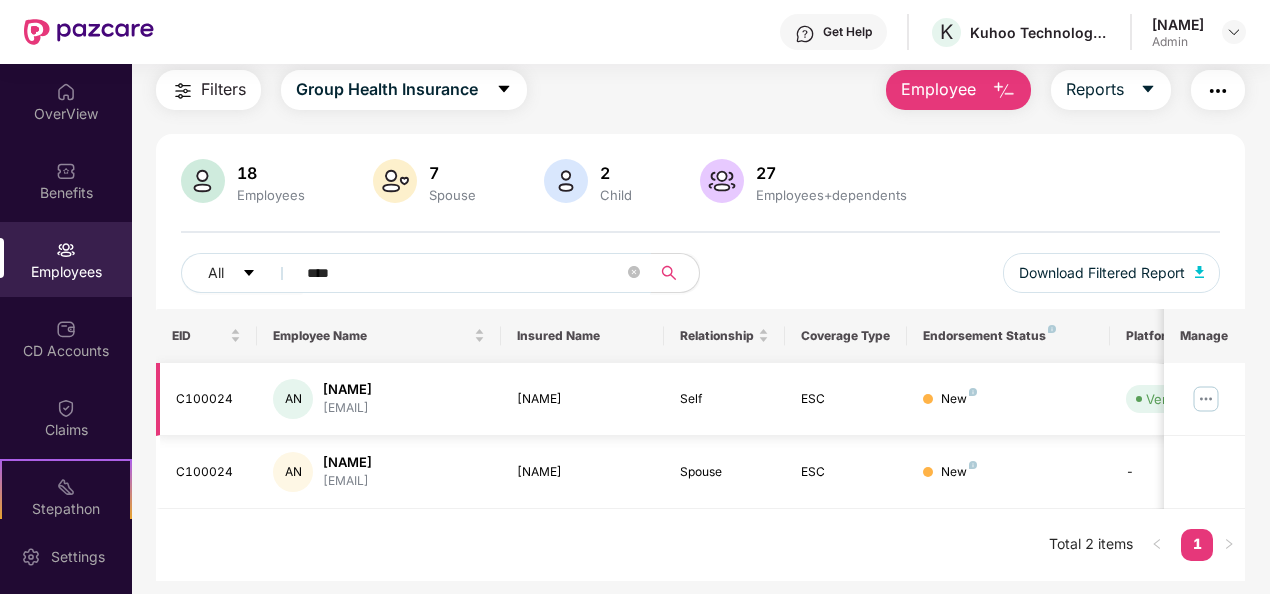 type on "****" 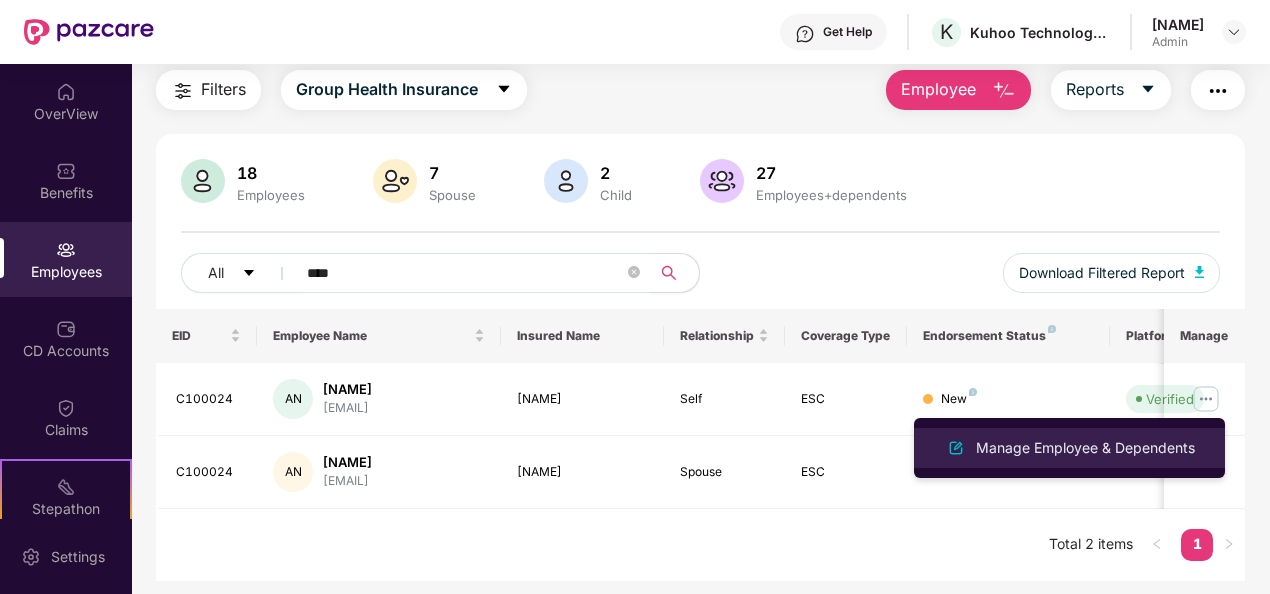 click on "Manage Employee & Dependents" at bounding box center (1085, 448) 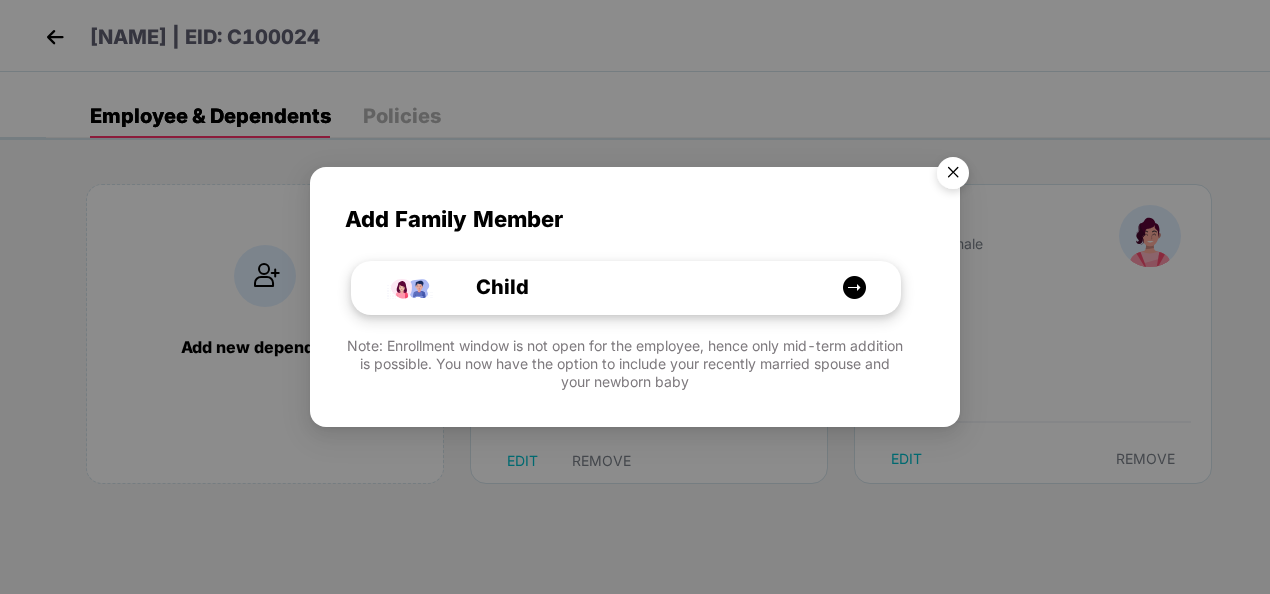 click on "Child" at bounding box center (636, 287) 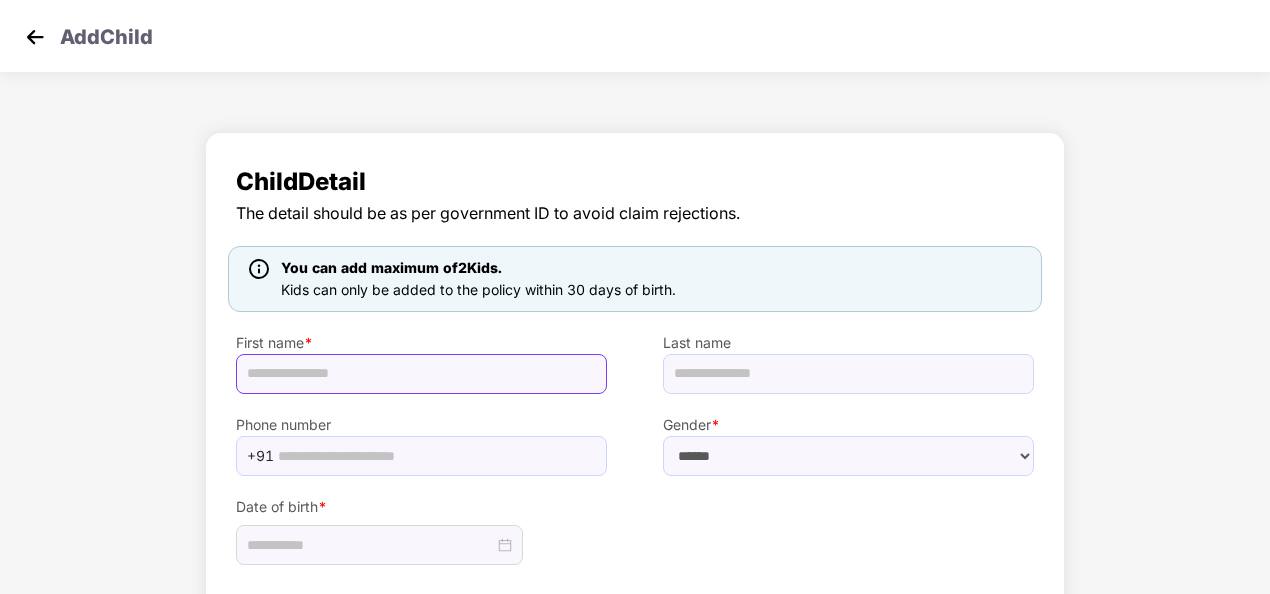 click at bounding box center (421, 374) 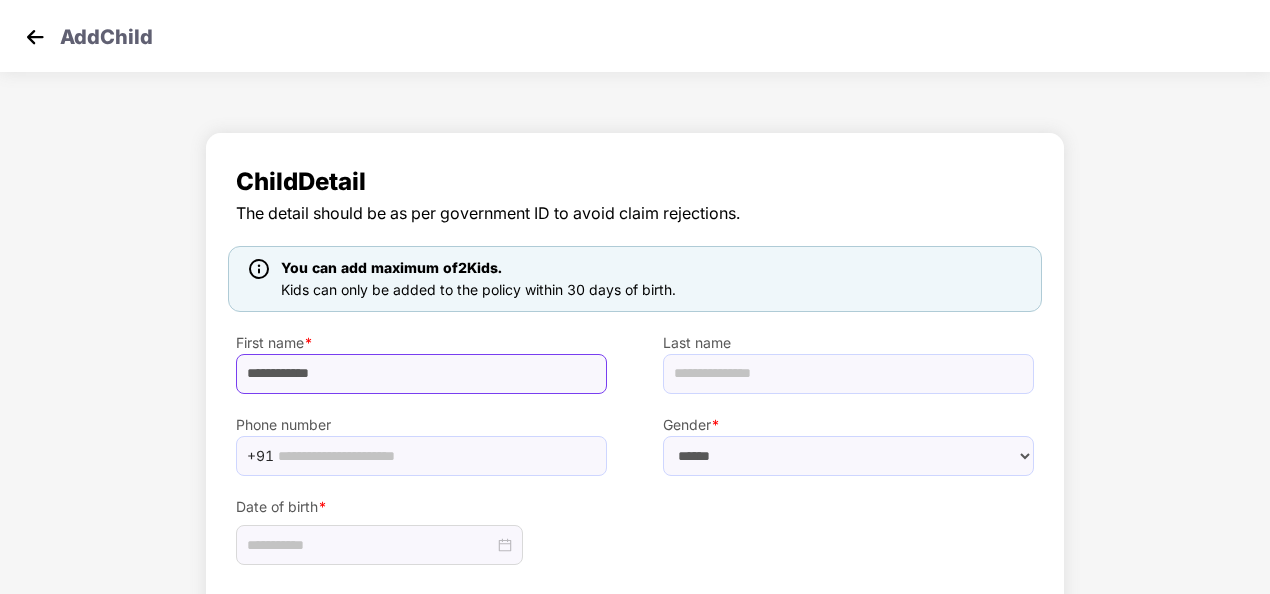type on "**********" 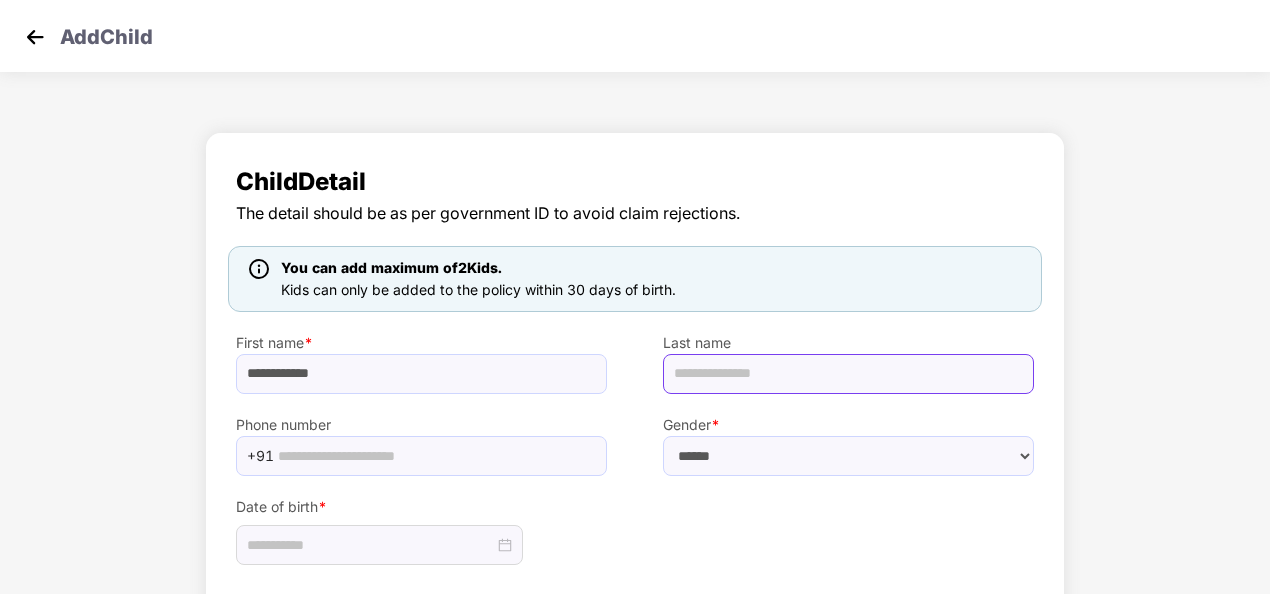 click at bounding box center [848, 374] 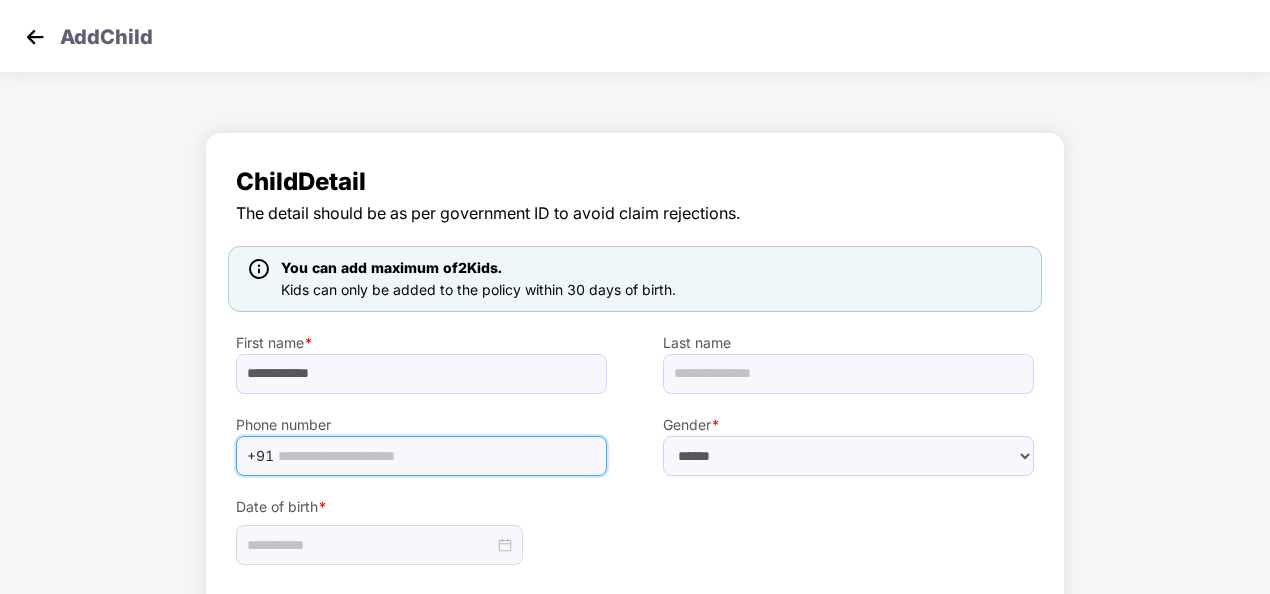 click at bounding box center (436, 456) 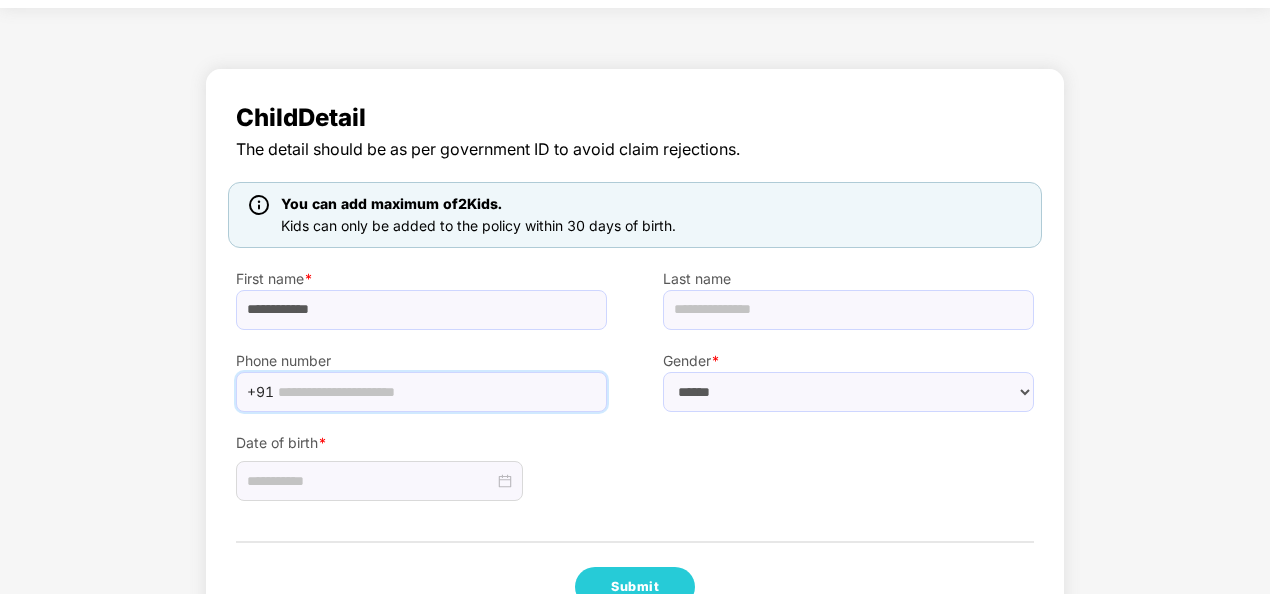 scroll, scrollTop: 126, scrollLeft: 0, axis: vertical 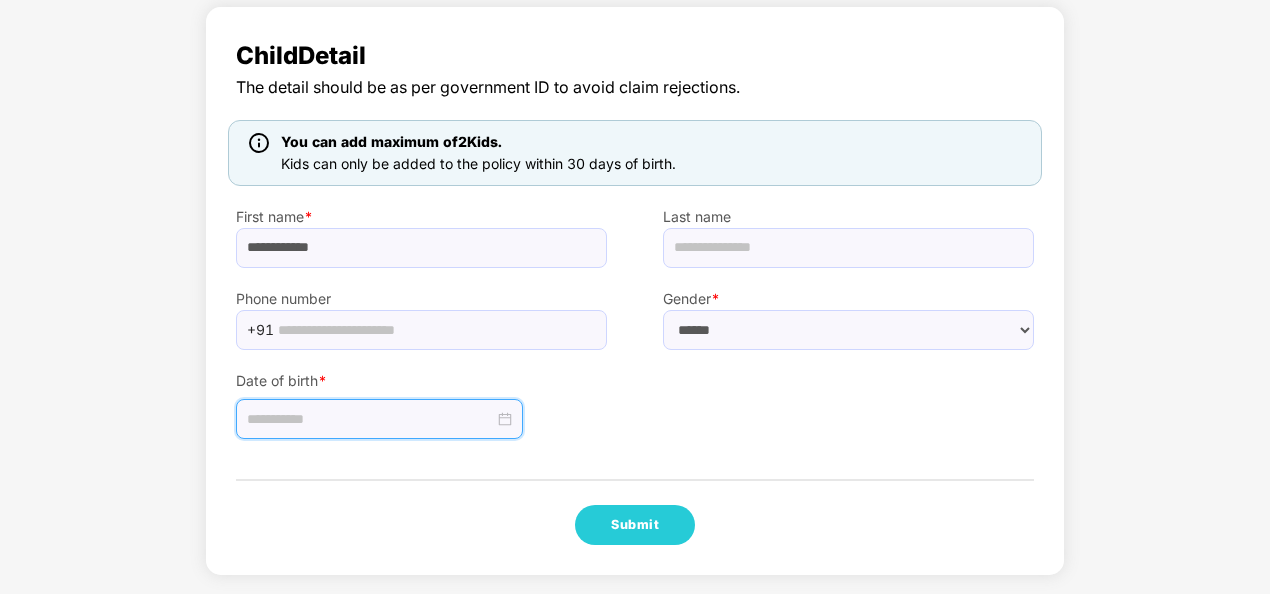 click at bounding box center [370, 419] 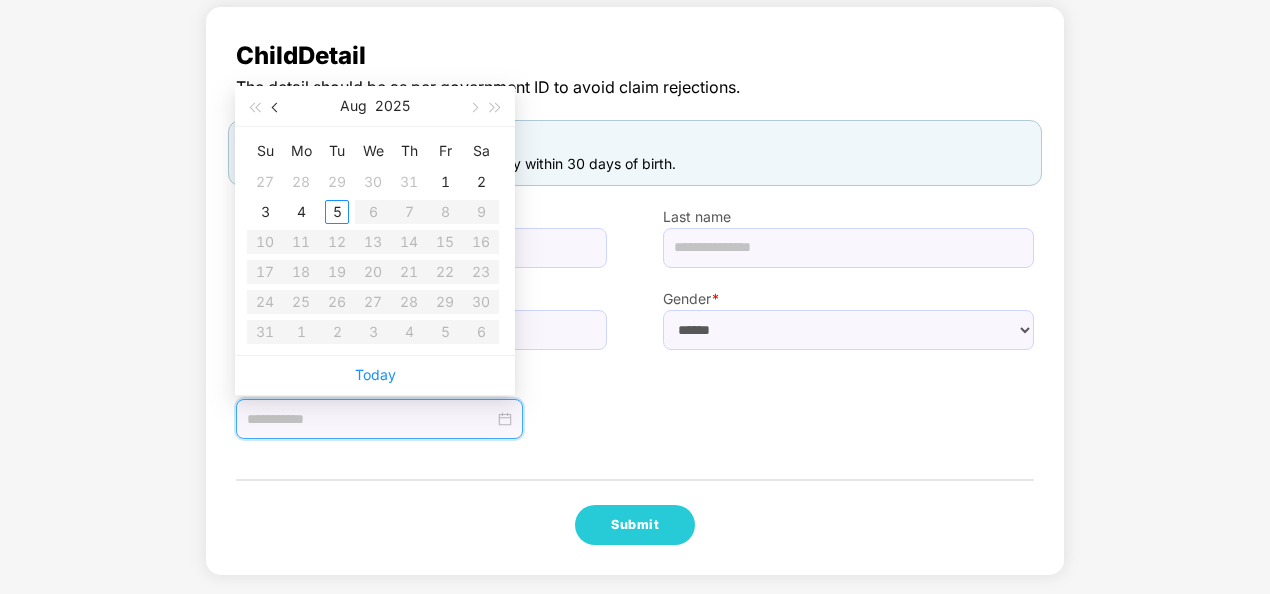 click at bounding box center (276, 106) 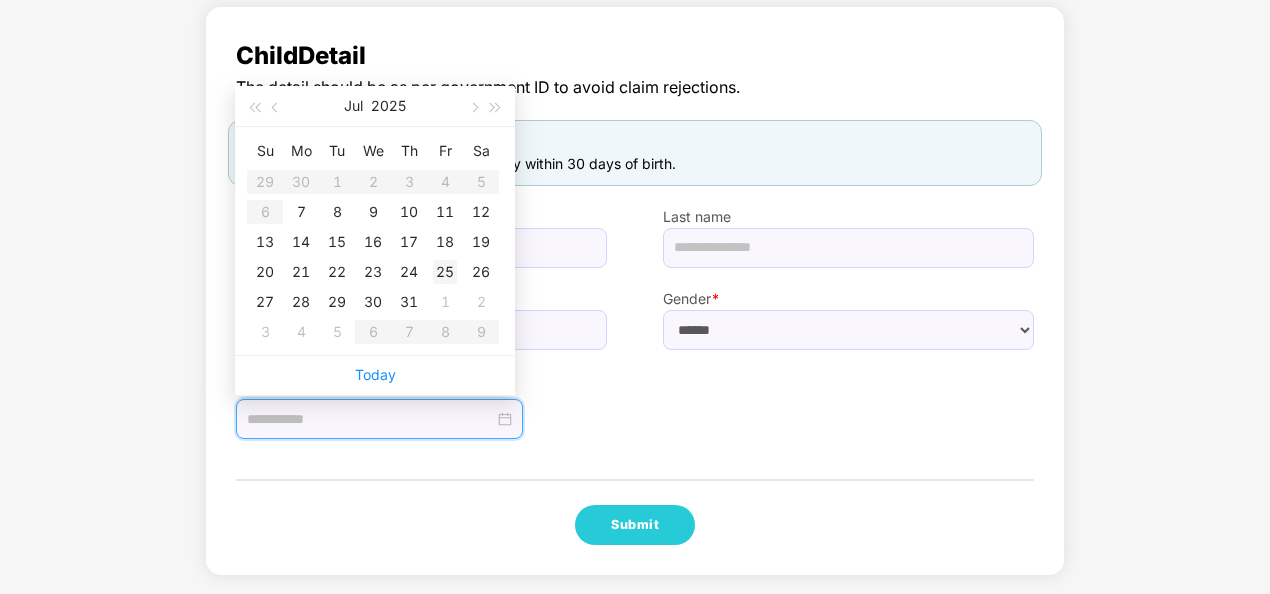 type on "**********" 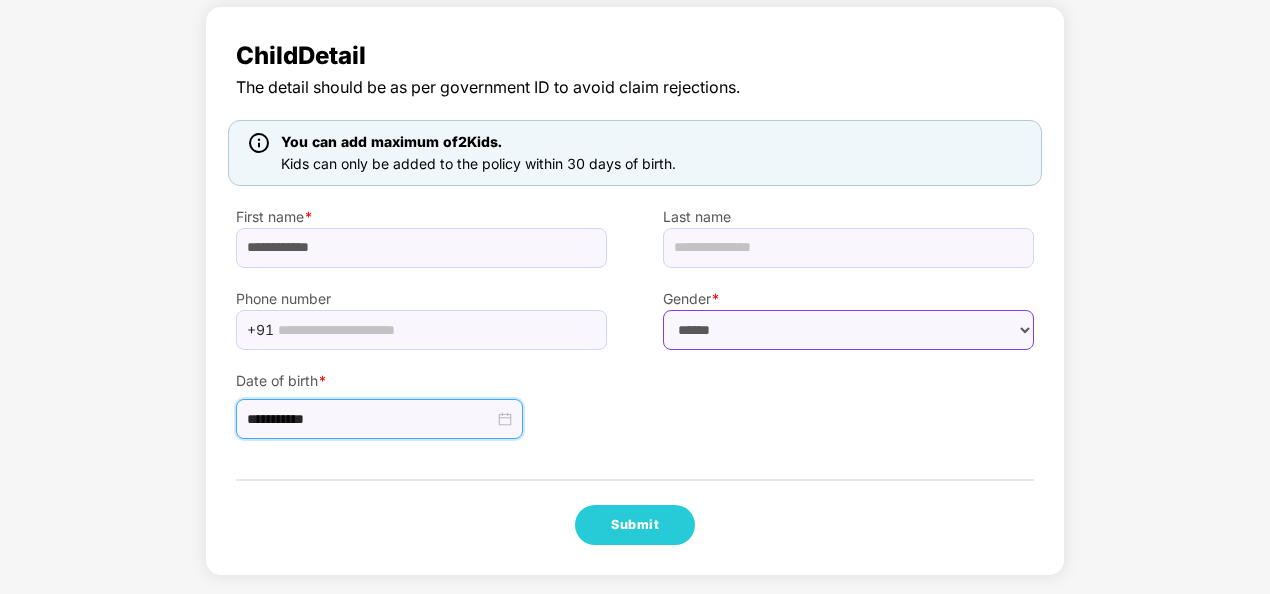 click on "****** **** ******" at bounding box center (848, 330) 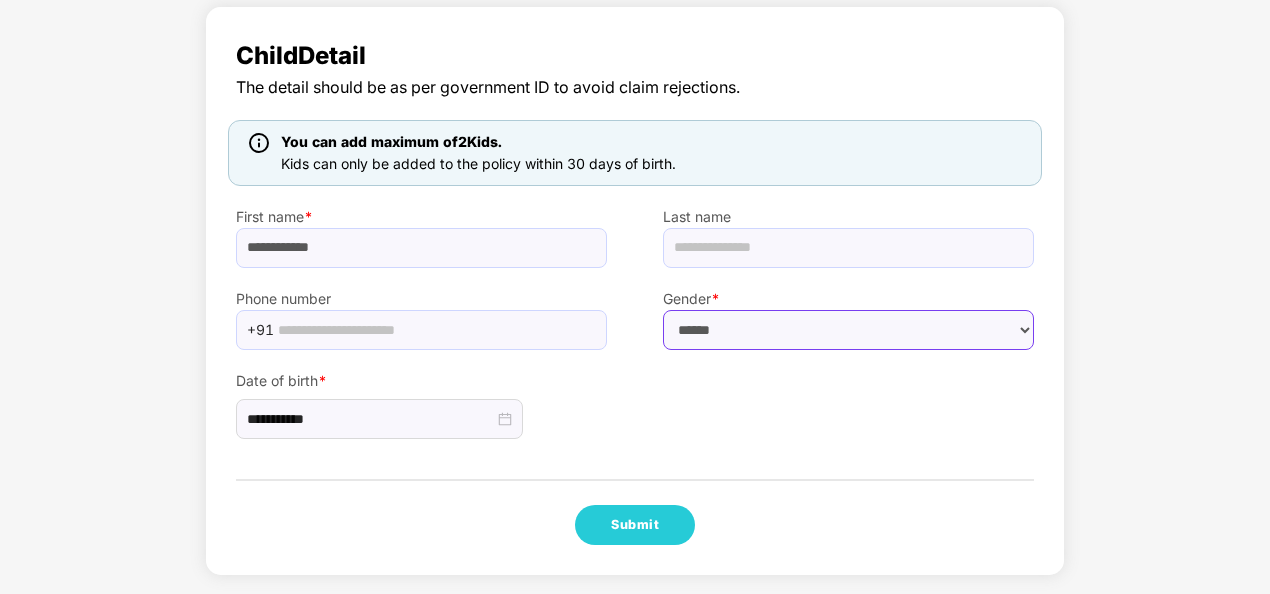 click on "****** **** ******" at bounding box center [848, 330] 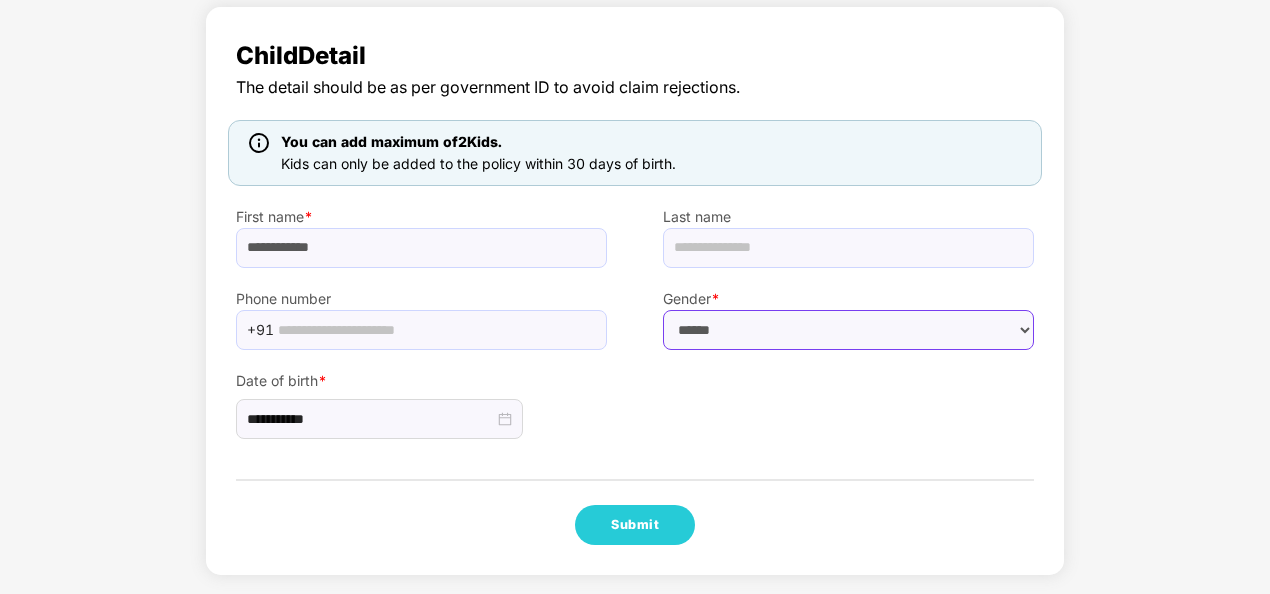 click on "****** **** ******" at bounding box center (848, 330) 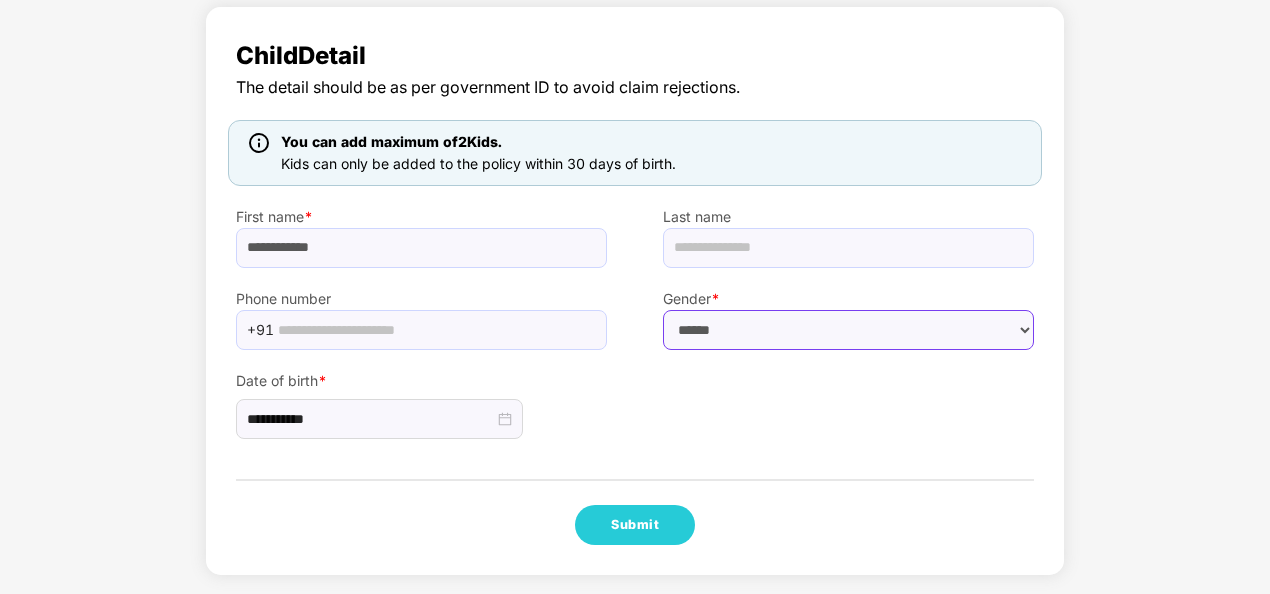 select on "****" 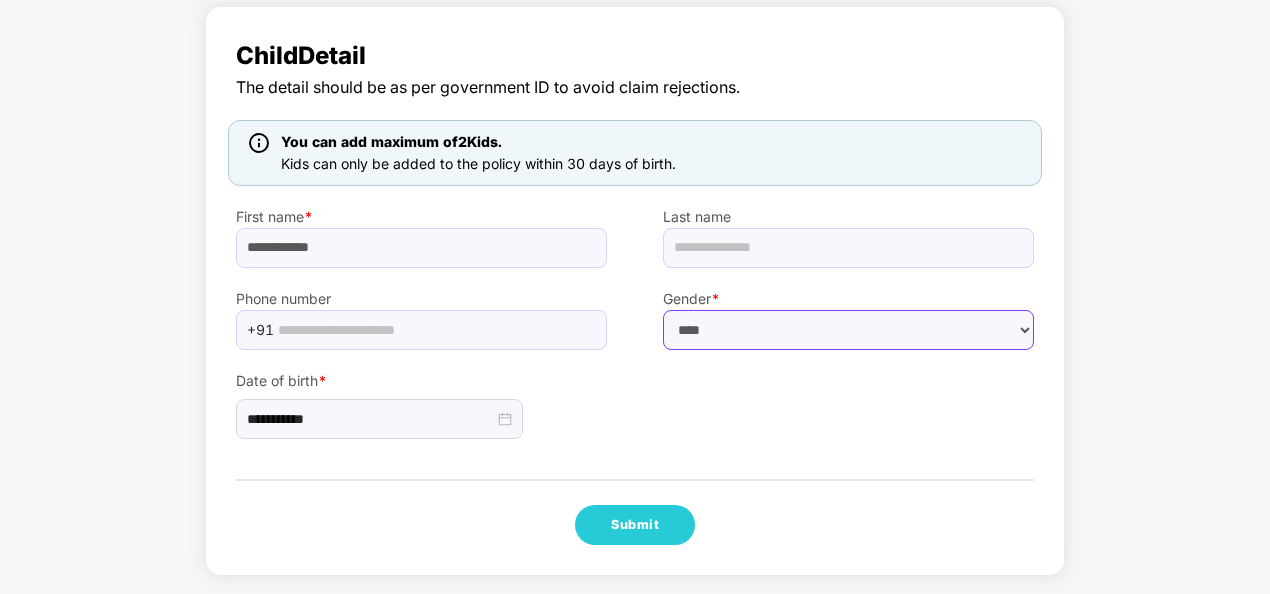 click on "****** **** ******" at bounding box center (848, 330) 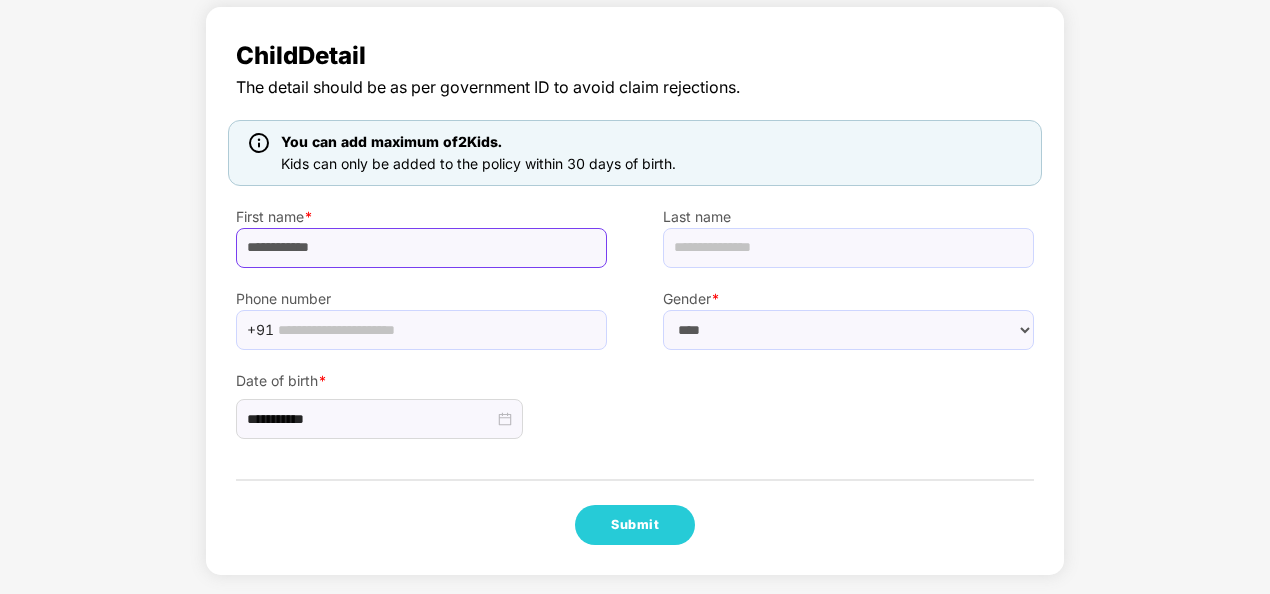 click on "**********" at bounding box center (421, 248) 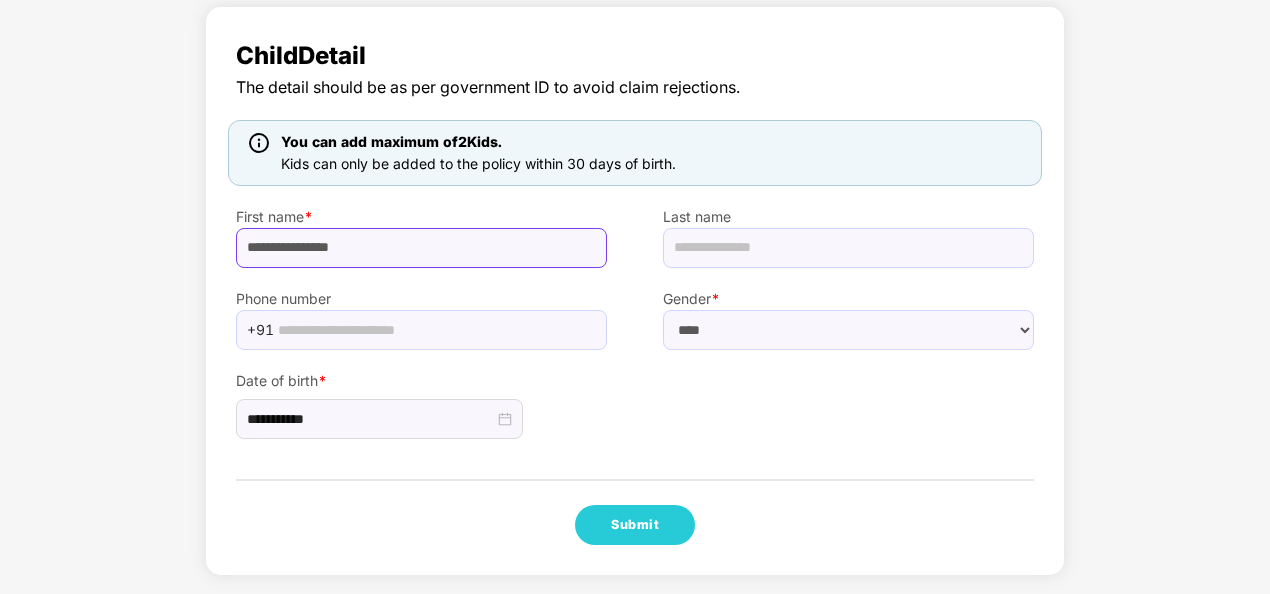 type on "**********" 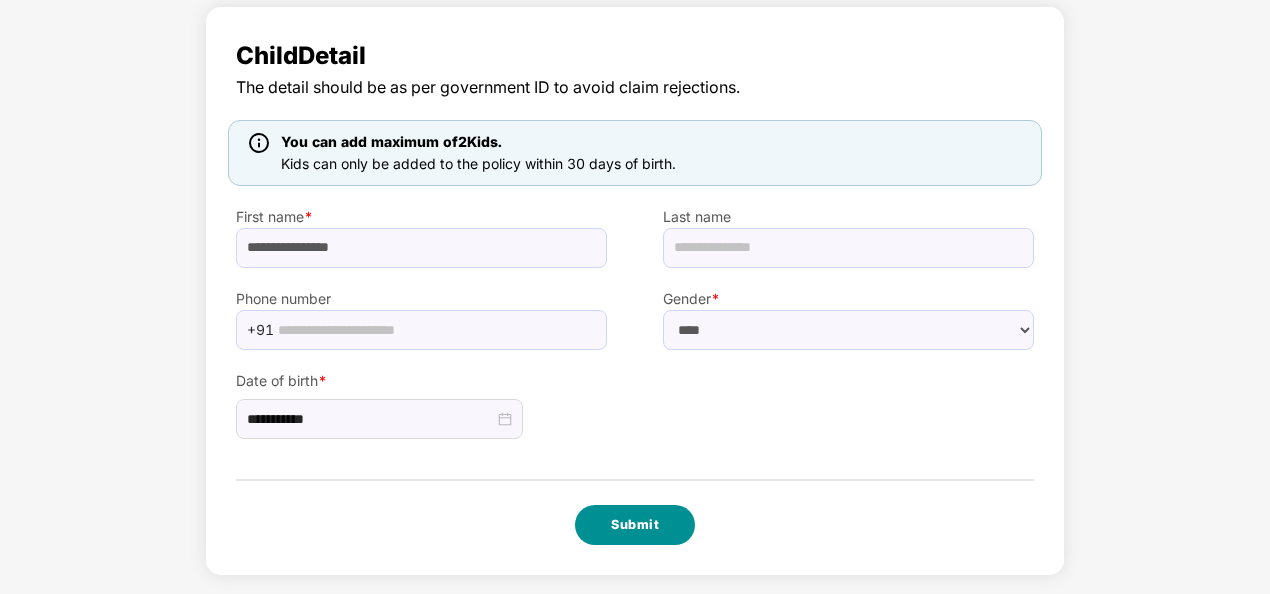 click on "Submit" at bounding box center [635, 525] 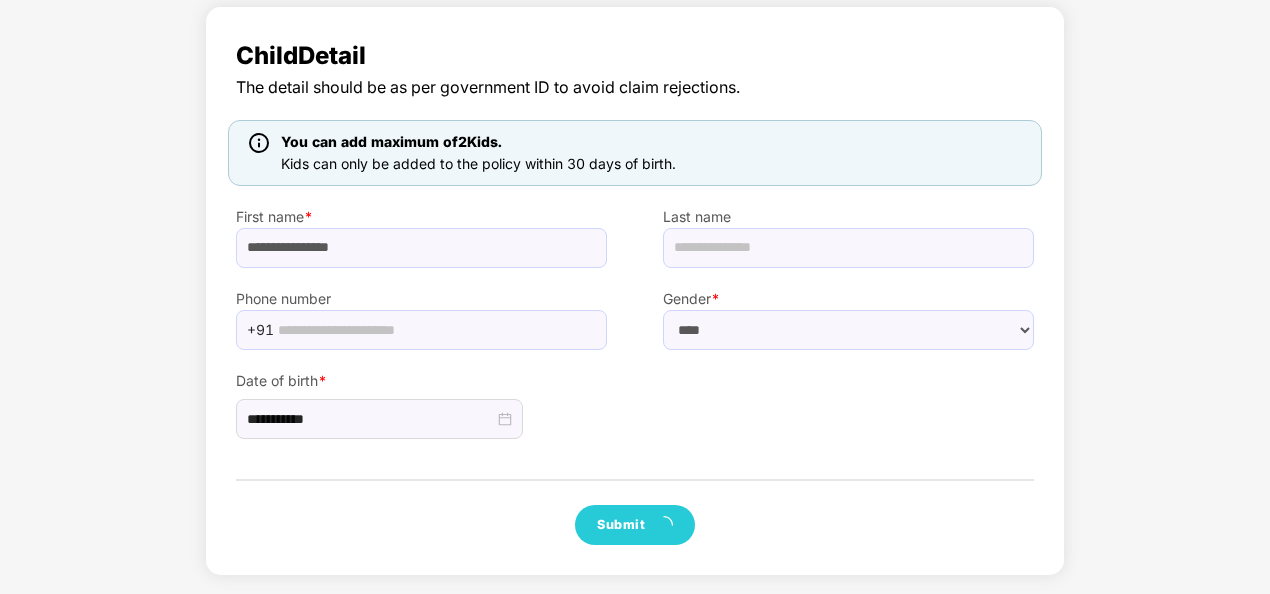 scroll, scrollTop: 0, scrollLeft: 0, axis: both 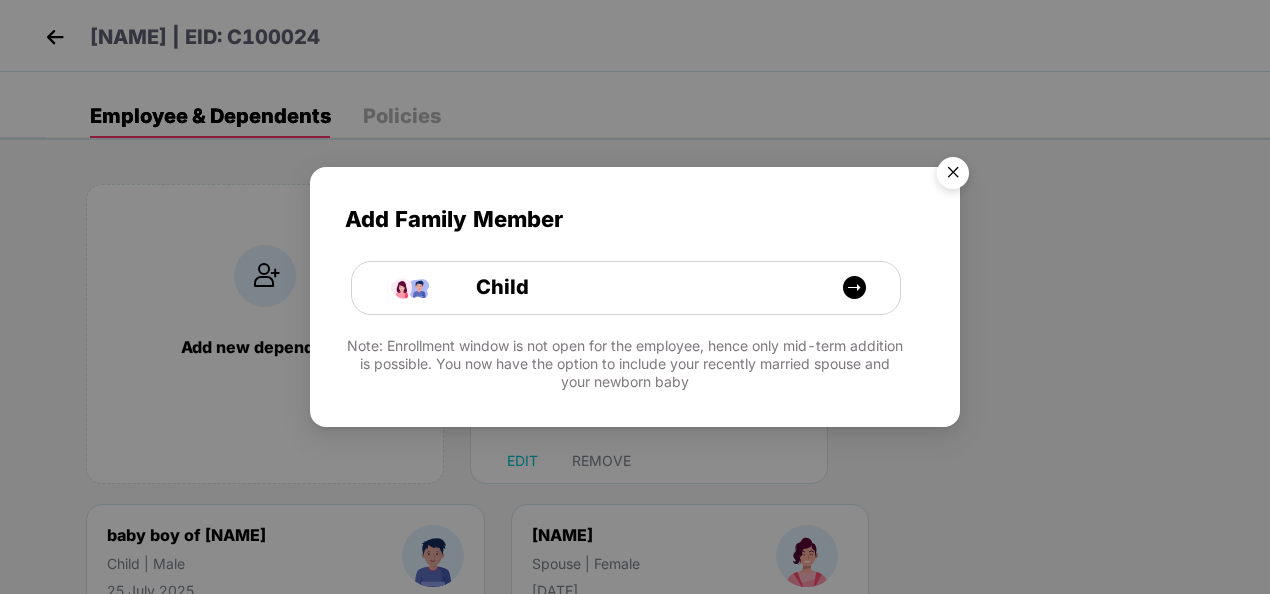 click at bounding box center (953, 176) 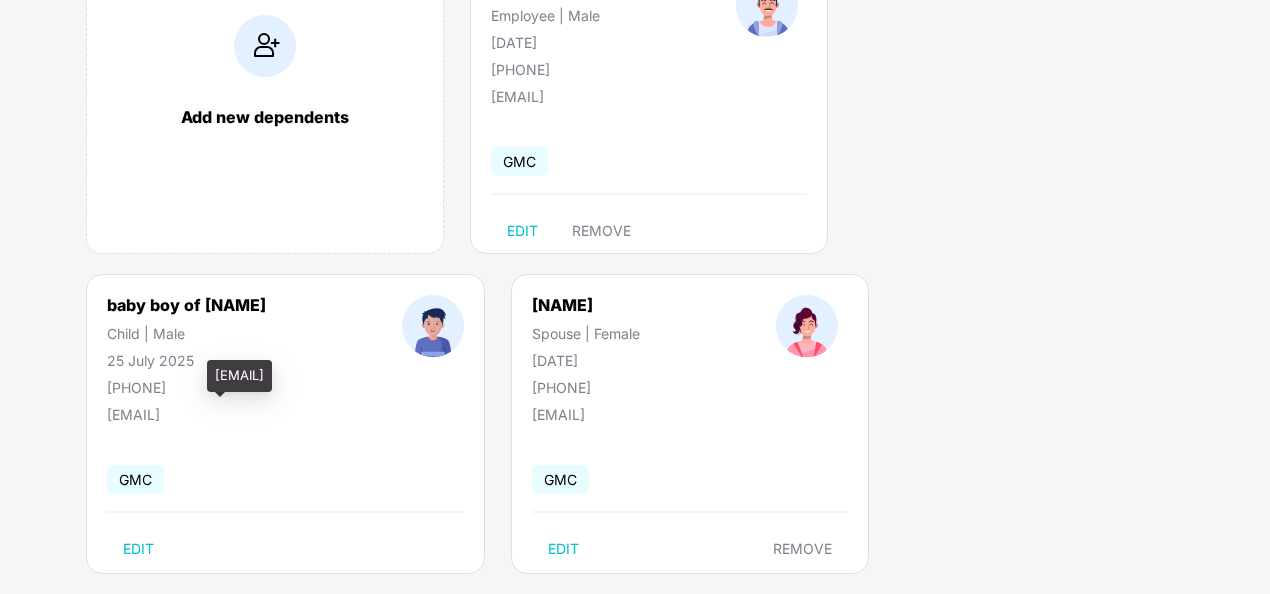 scroll, scrollTop: 260, scrollLeft: 0, axis: vertical 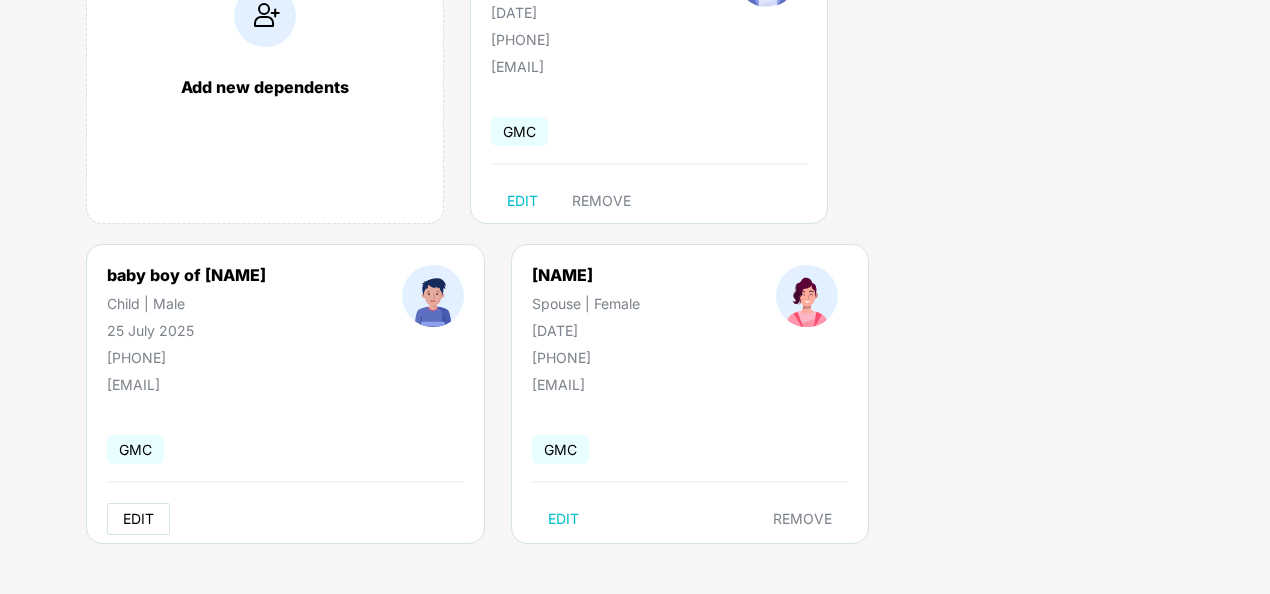 click on "EDIT" at bounding box center [138, 519] 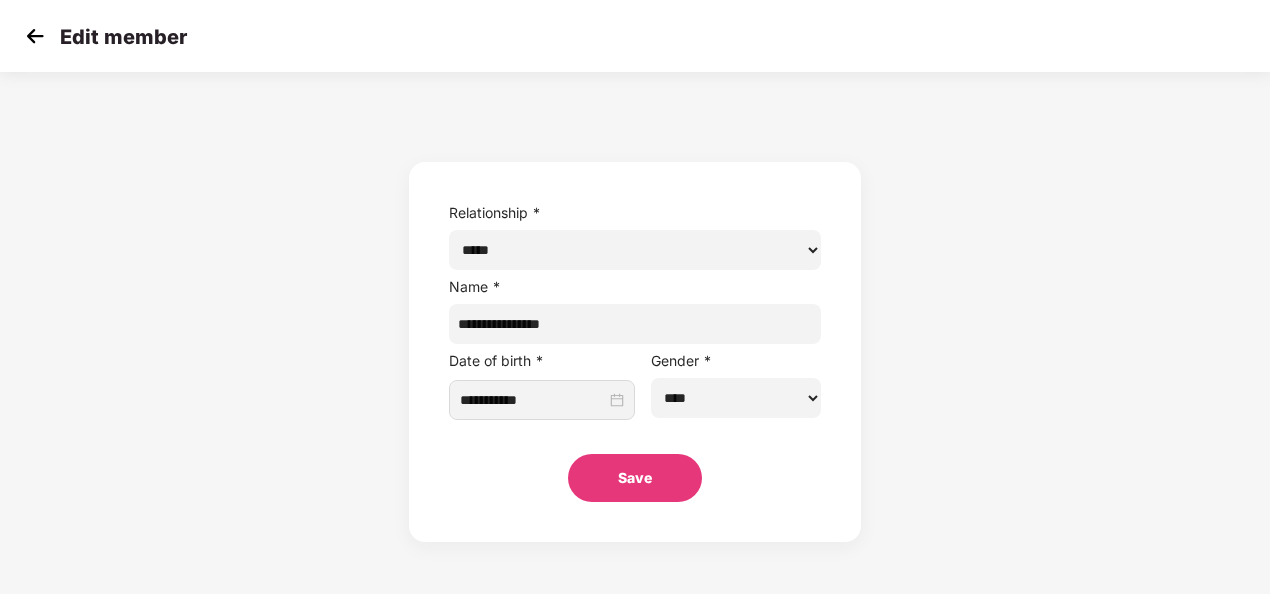 scroll, scrollTop: 0, scrollLeft: 0, axis: both 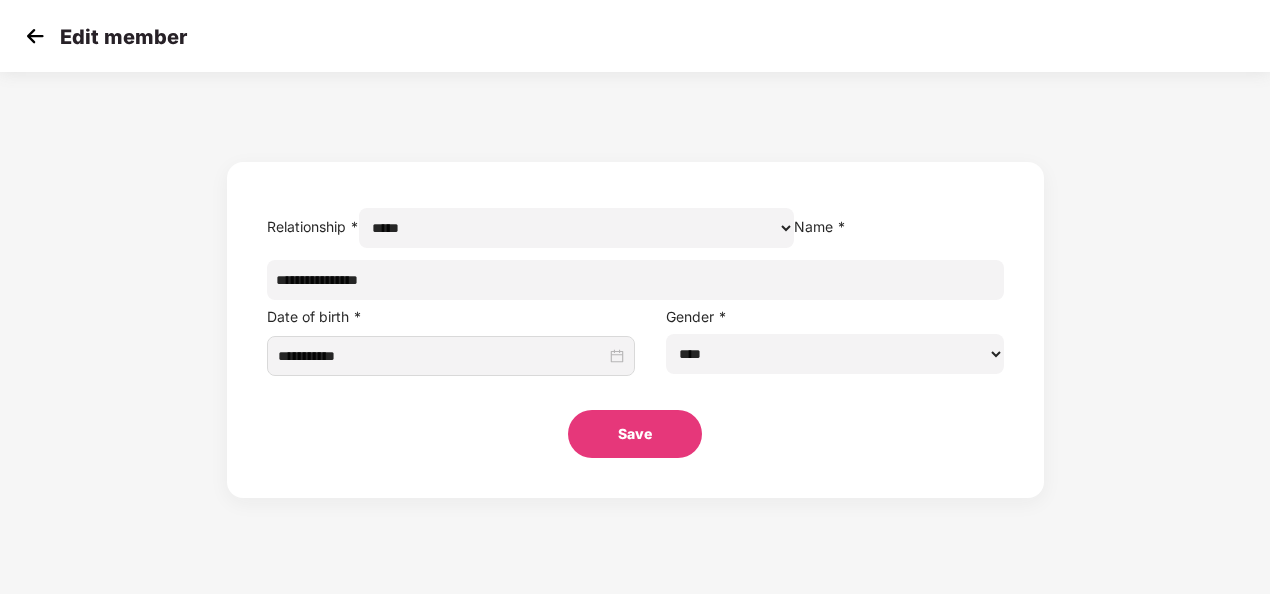 click on "**********" at bounding box center (635, 330) 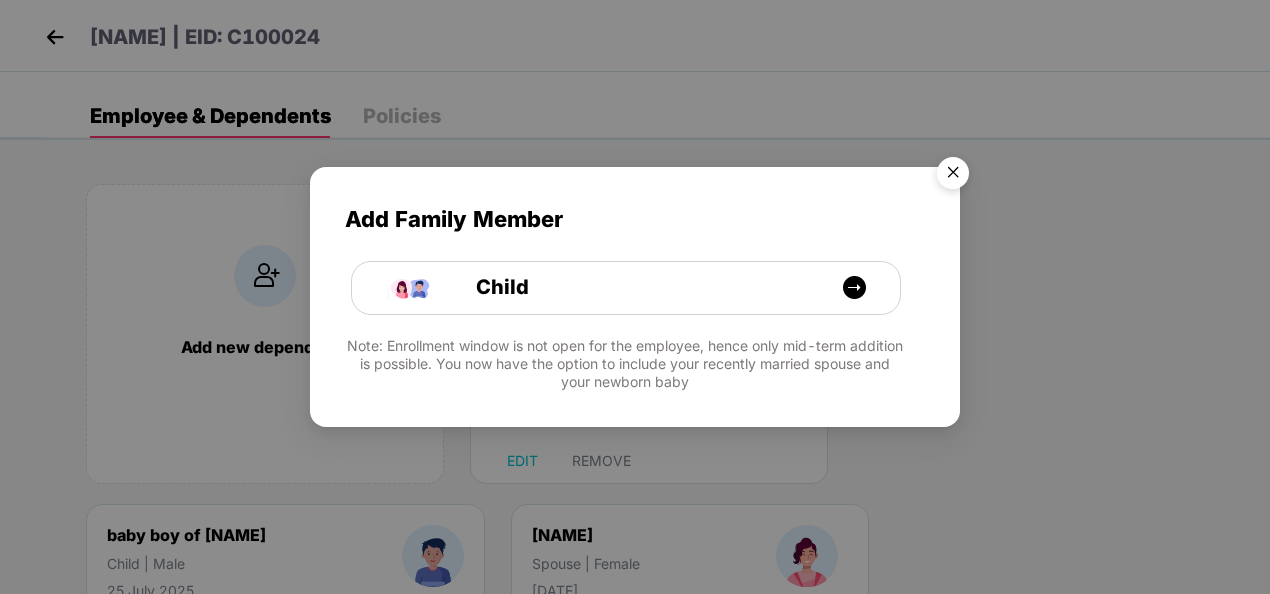 click at bounding box center [953, 176] 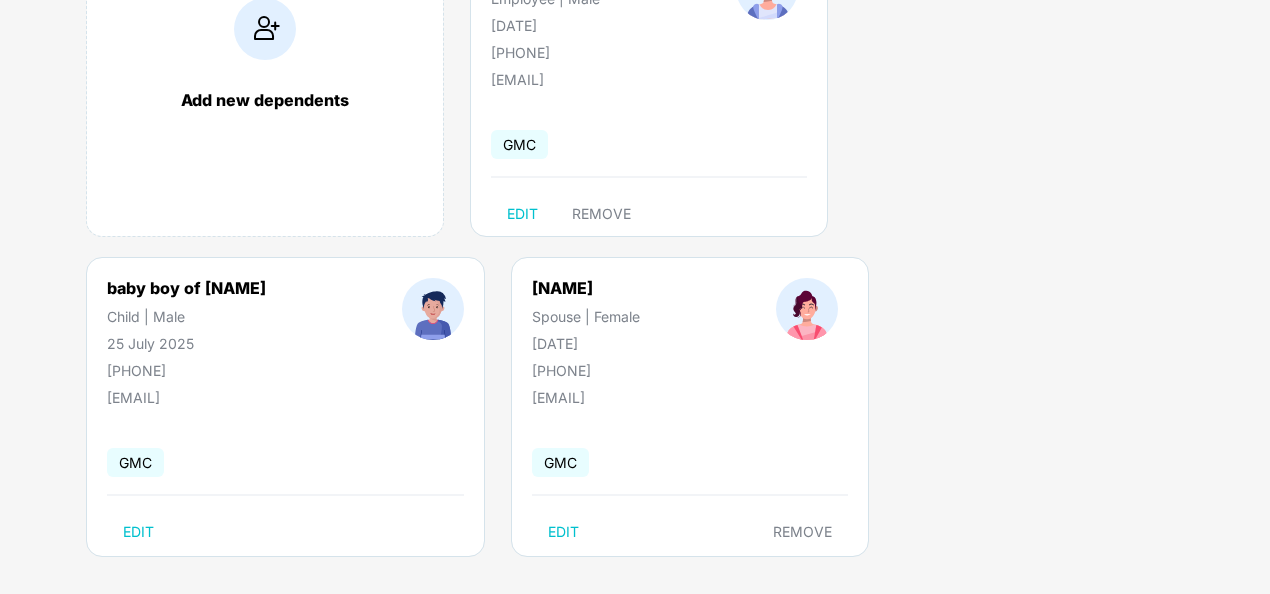 scroll, scrollTop: 260, scrollLeft: 0, axis: vertical 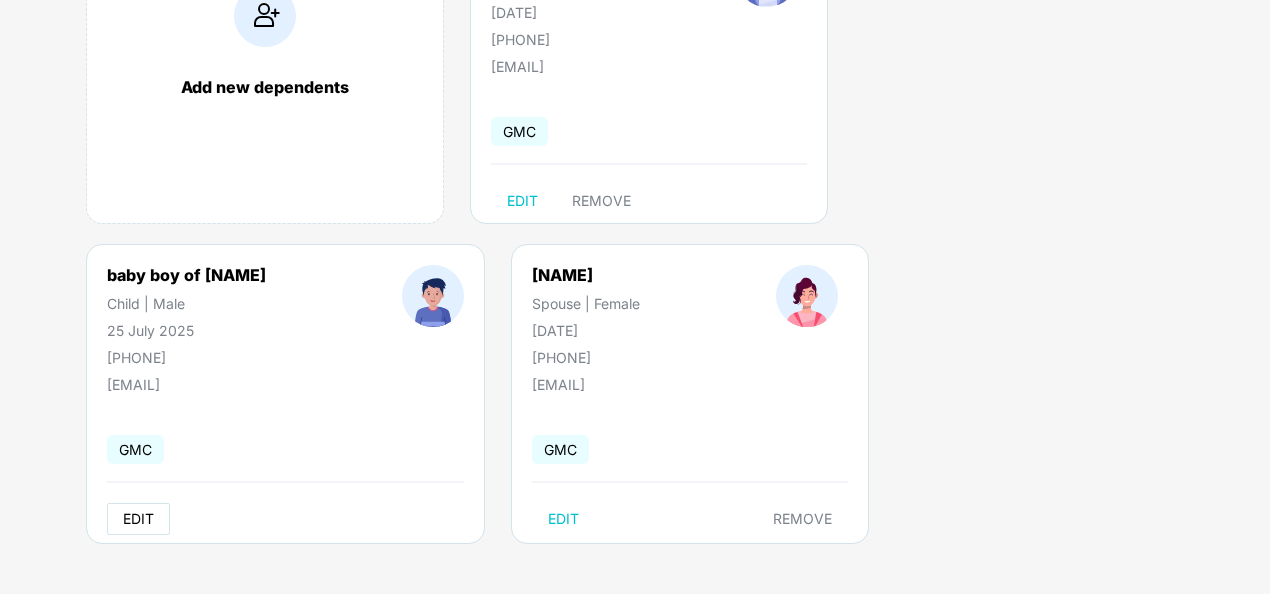 click on "EDIT" at bounding box center (138, 519) 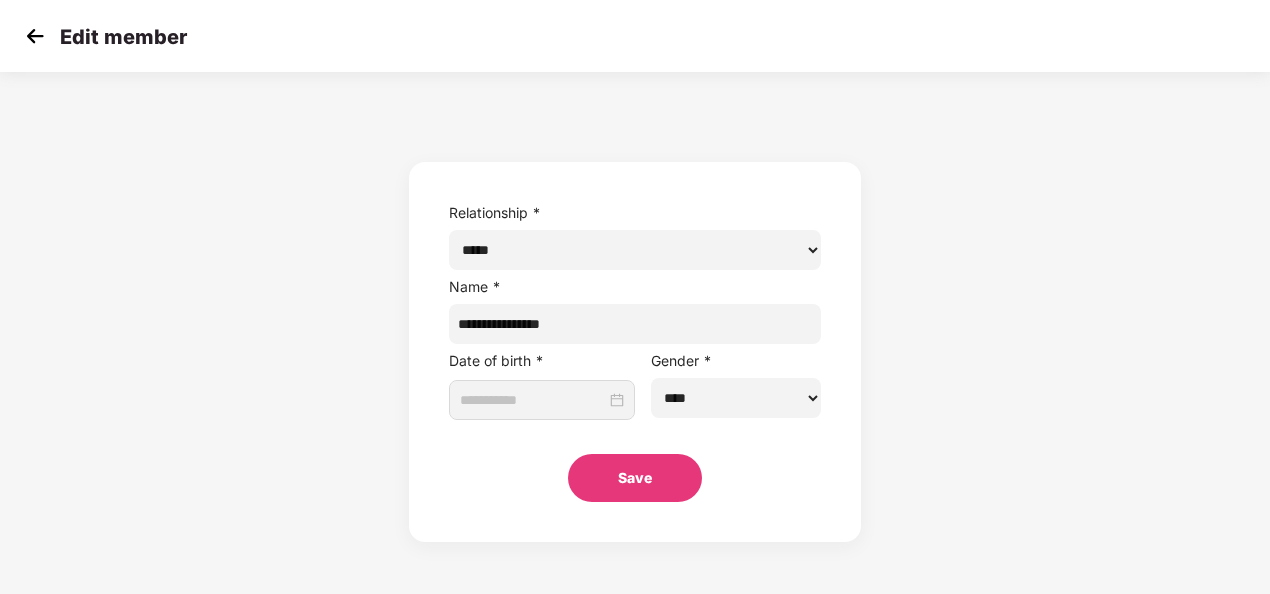 type on "**********" 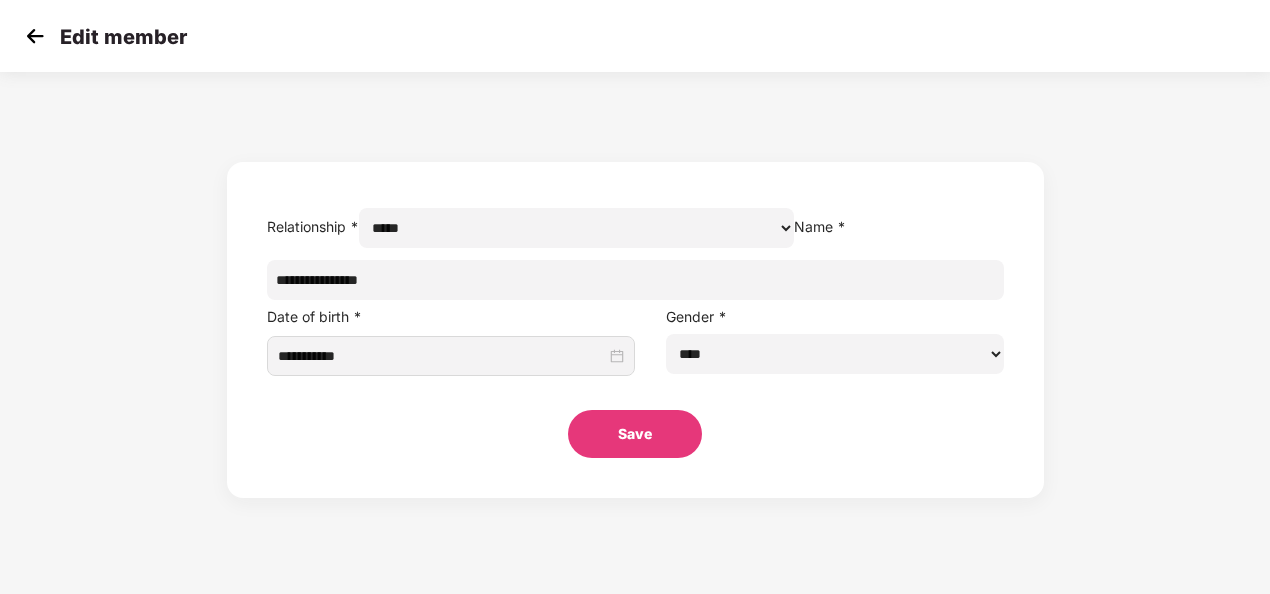 scroll, scrollTop: 0, scrollLeft: 0, axis: both 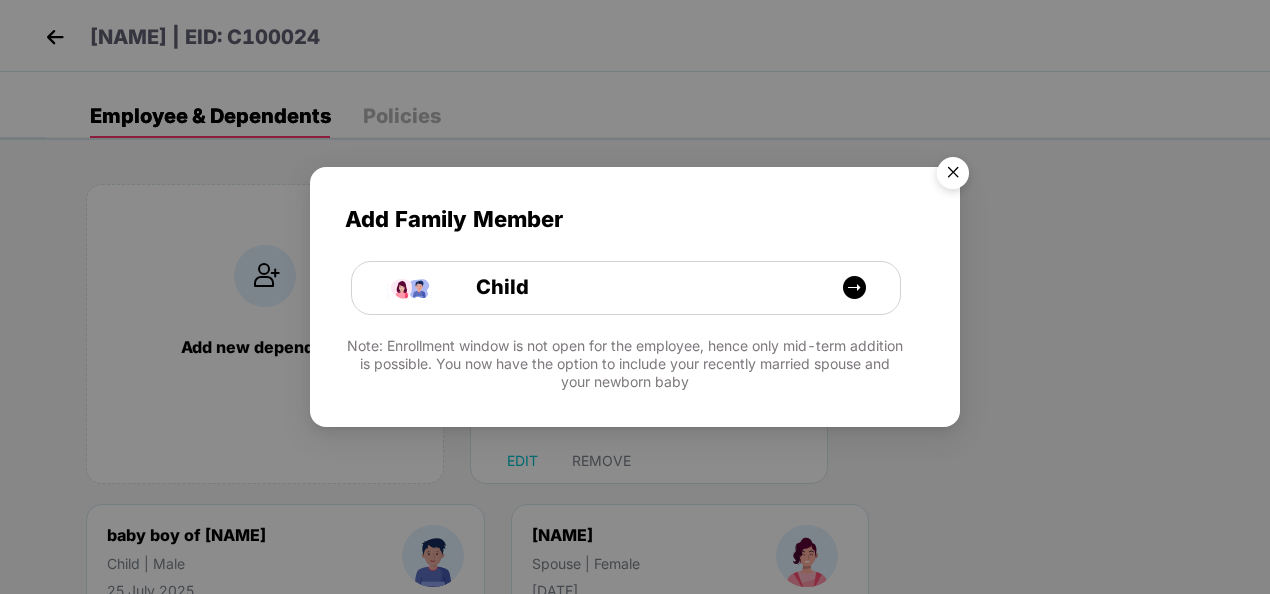 click at bounding box center [953, 176] 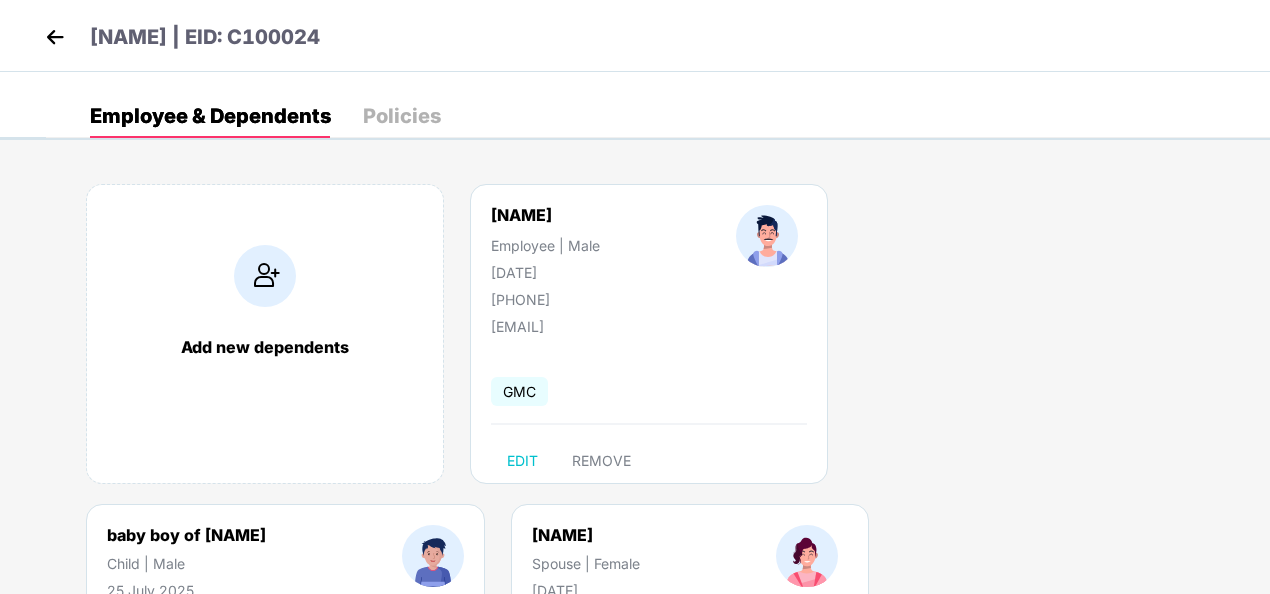 click on "[NAME] | EID: C100024" at bounding box center (635, 36) 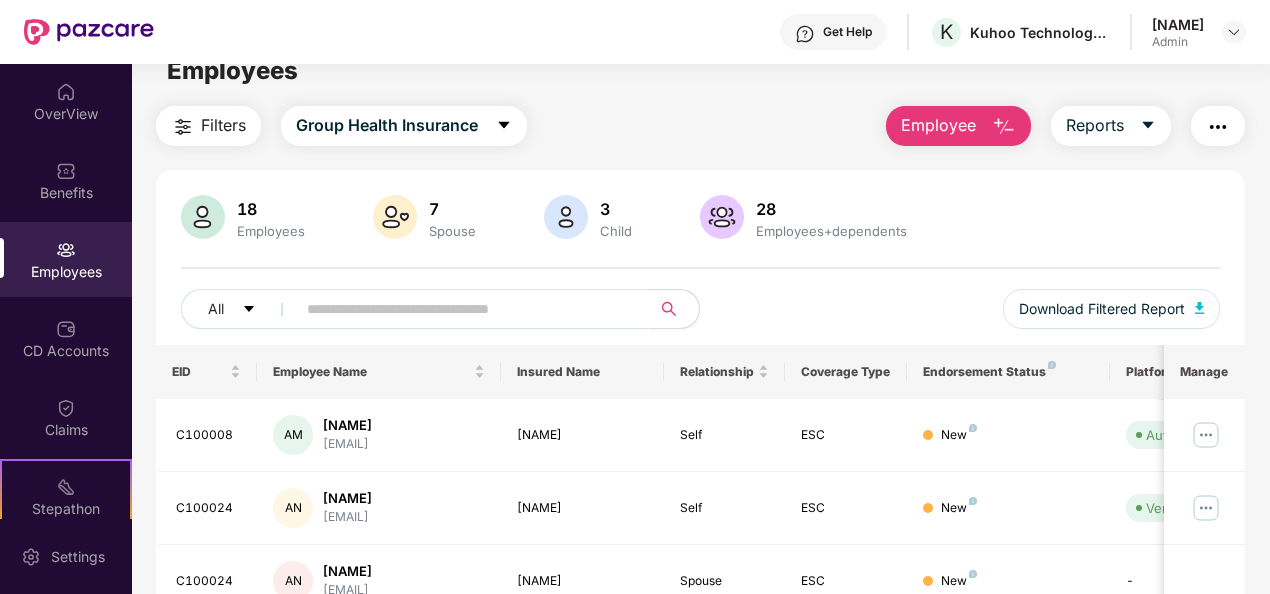scroll, scrollTop: 0, scrollLeft: 0, axis: both 